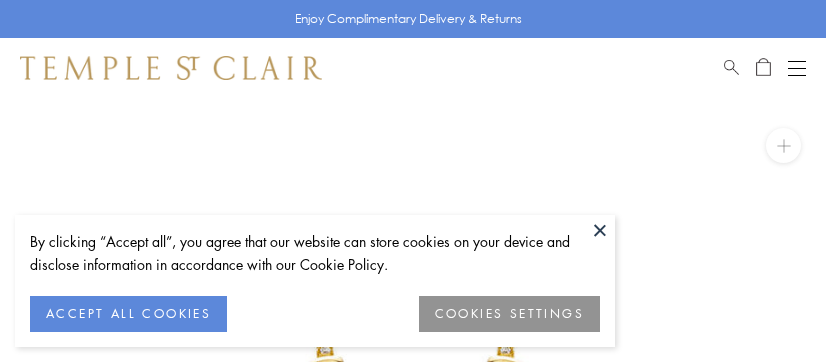 scroll, scrollTop: 0, scrollLeft: 0, axis: both 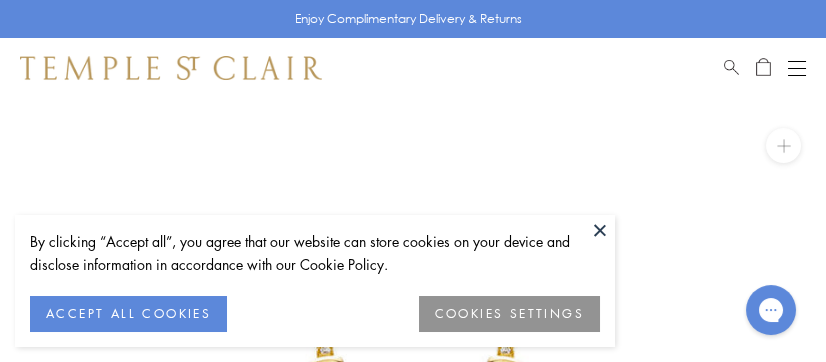 click on "ACCEPT ALL COOKIES" at bounding box center [128, 314] 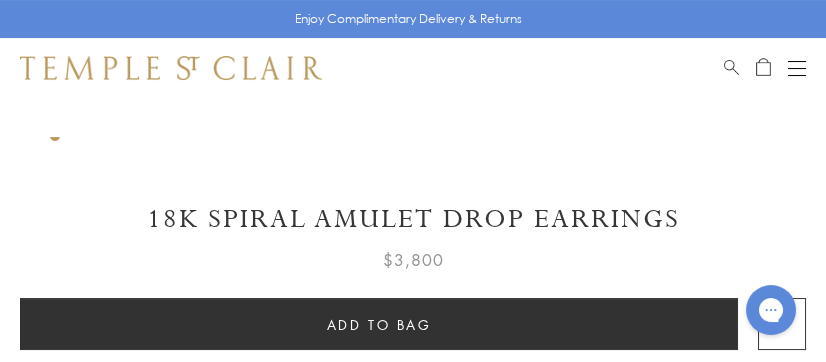 scroll, scrollTop: 853, scrollLeft: 0, axis: vertical 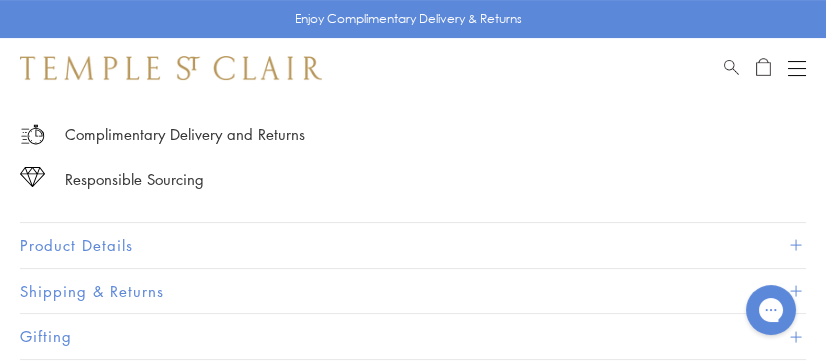 click on "Product Details" at bounding box center (413, 245) 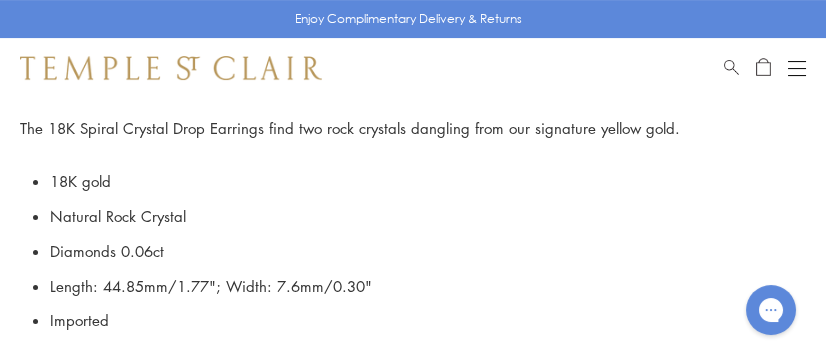 scroll, scrollTop: 1319, scrollLeft: 0, axis: vertical 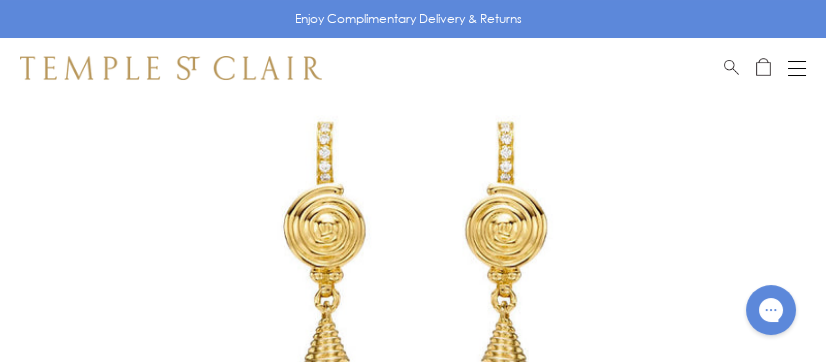 click at bounding box center (797, 68) 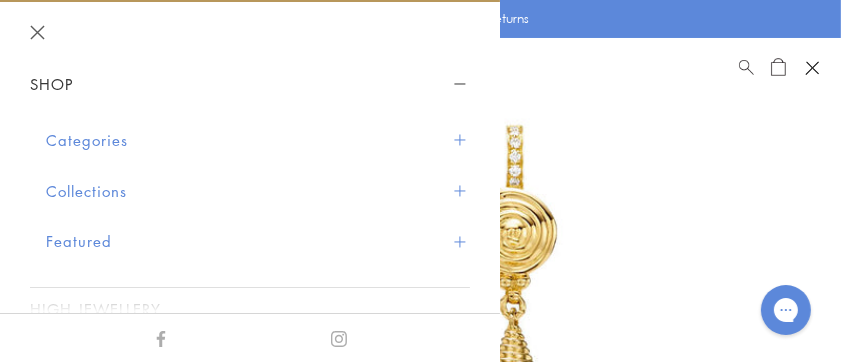 click on "Categories" at bounding box center [258, 140] 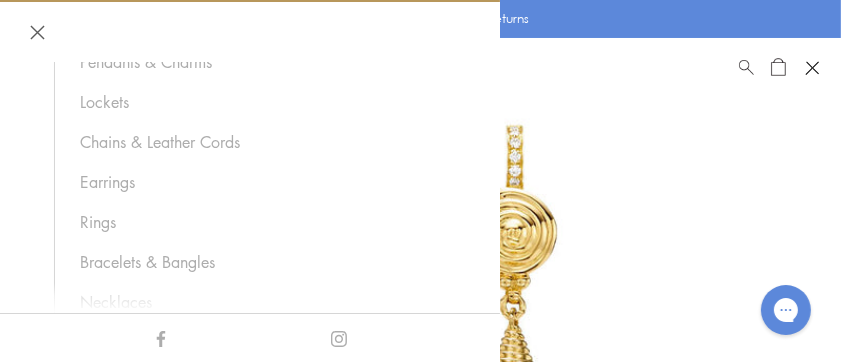 scroll, scrollTop: 191, scrollLeft: 0, axis: vertical 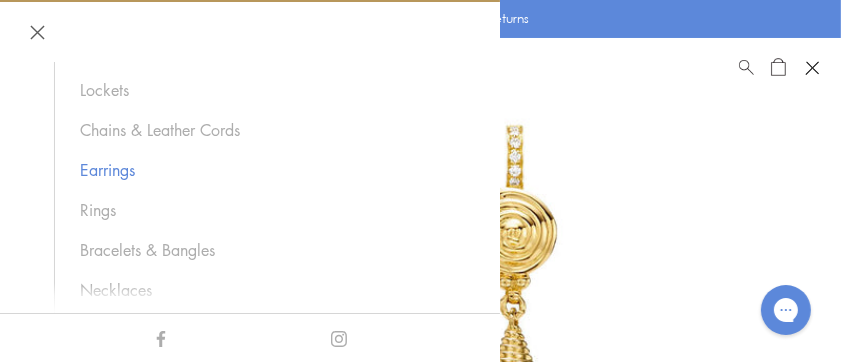 click on "Earrings" at bounding box center (265, 170) 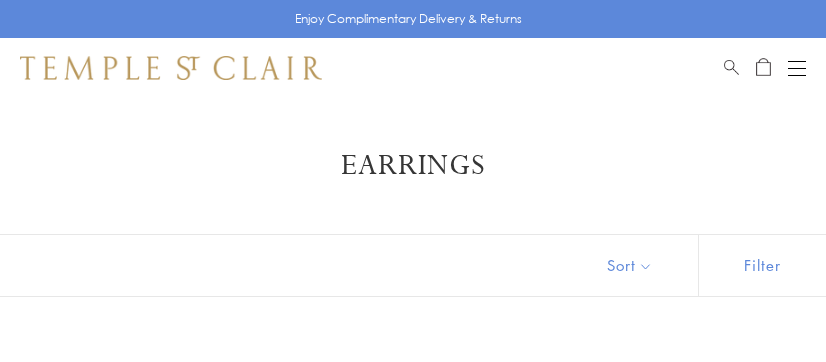 scroll, scrollTop: 0, scrollLeft: 0, axis: both 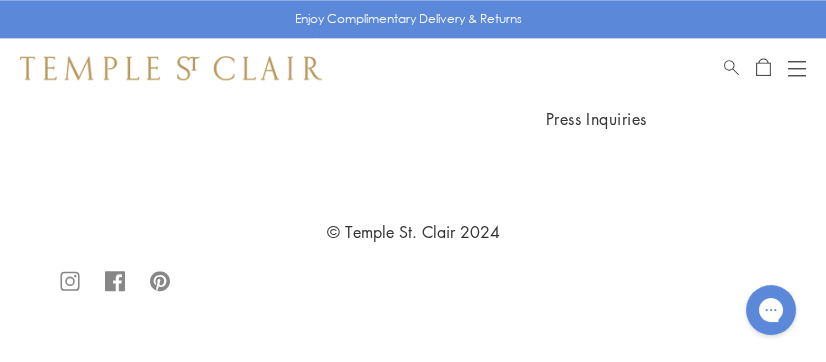 click on "2" at bounding box center [381, -777] 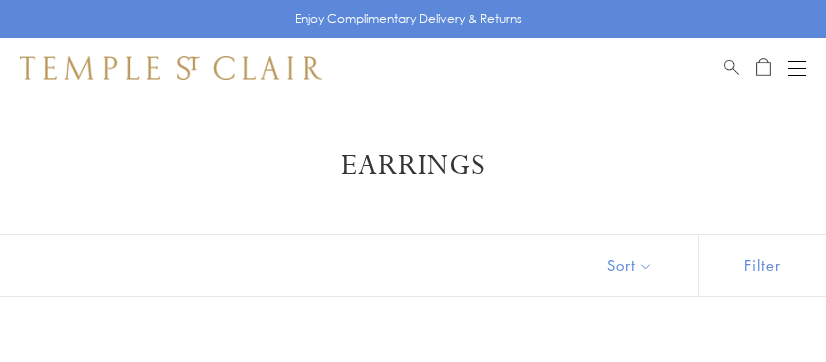 scroll, scrollTop: 0, scrollLeft: 0, axis: both 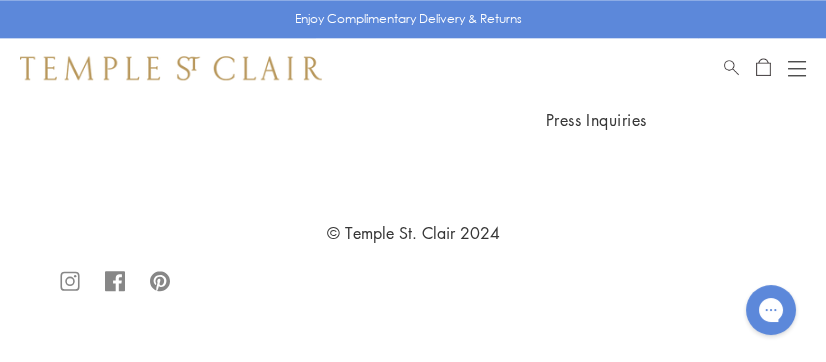 click at bounding box center (0, 0) 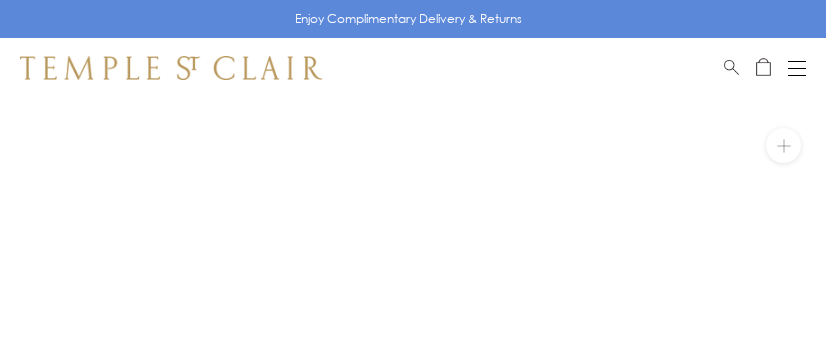 scroll, scrollTop: 0, scrollLeft: 0, axis: both 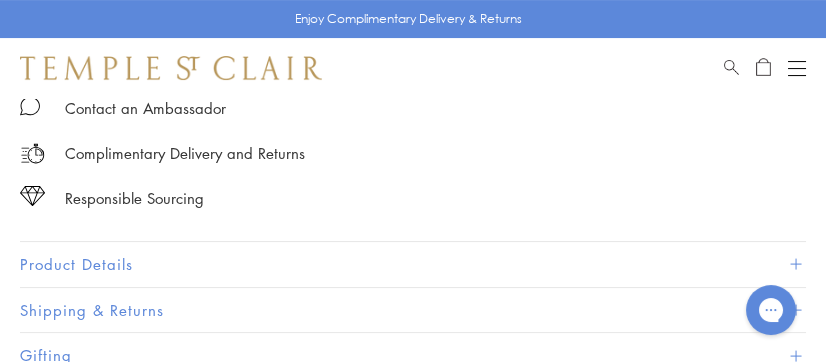 click on "Product Details" at bounding box center (413, 264) 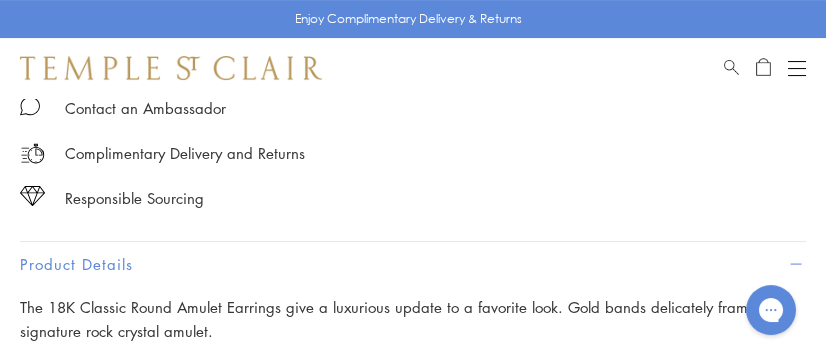 type 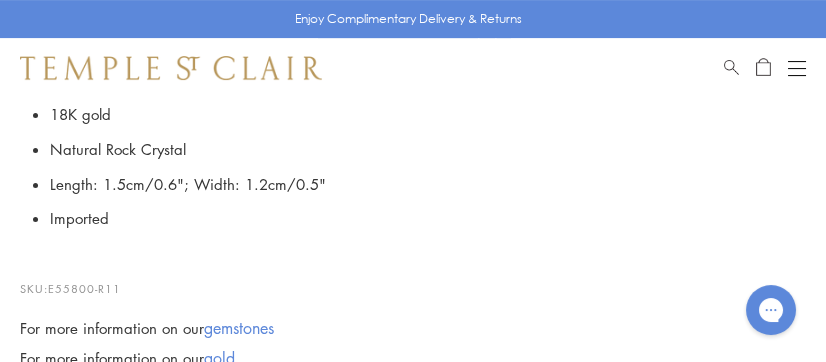 scroll, scrollTop: 1393, scrollLeft: 0, axis: vertical 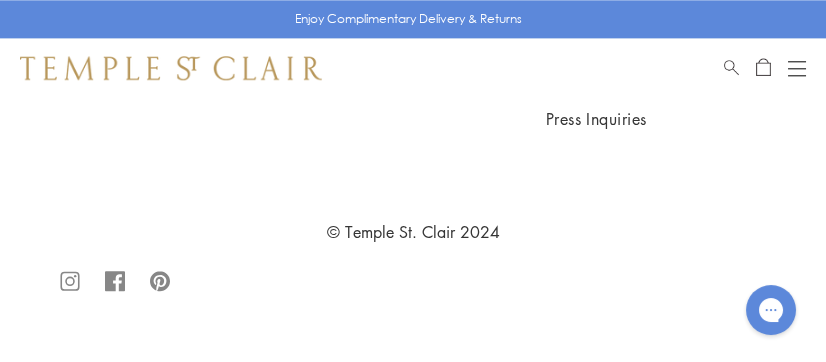 click on "2" at bounding box center (381, -777) 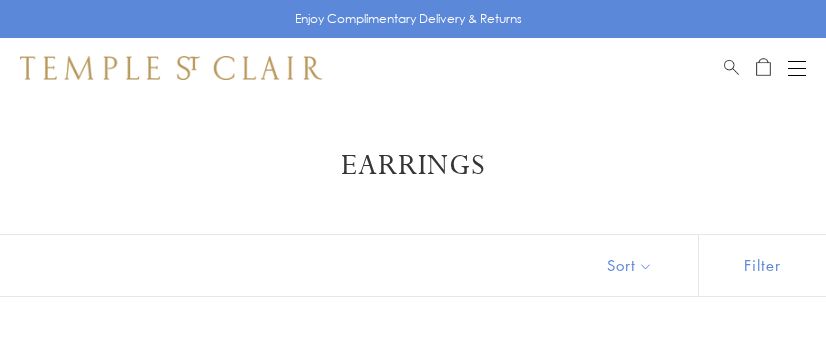scroll, scrollTop: 0, scrollLeft: 0, axis: both 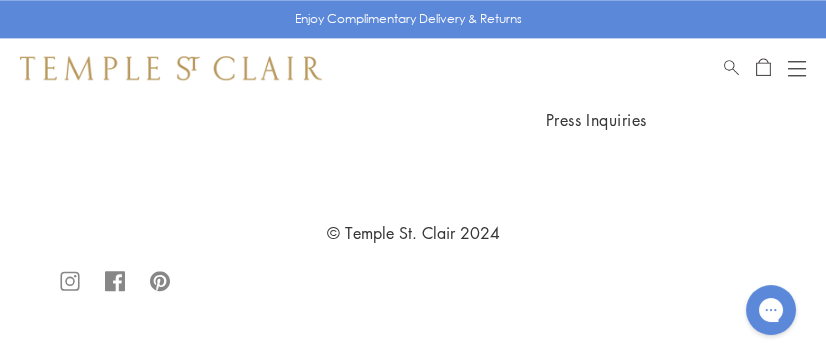 click at bounding box center [0, 0] 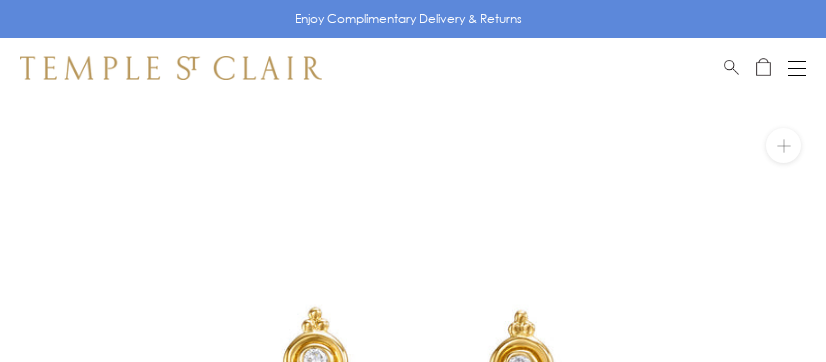 scroll, scrollTop: 0, scrollLeft: 0, axis: both 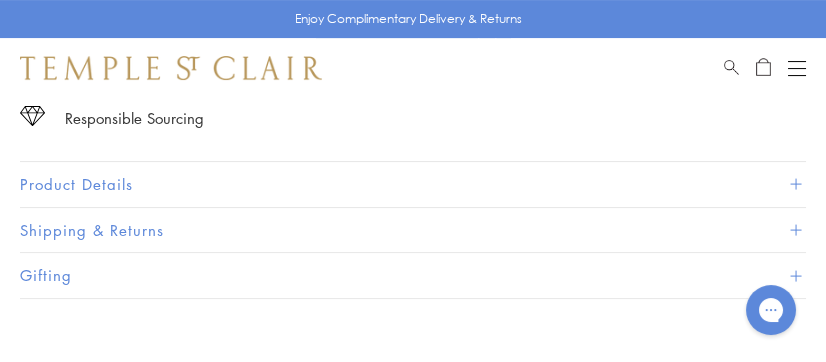 click on "Product Details" at bounding box center [413, 184] 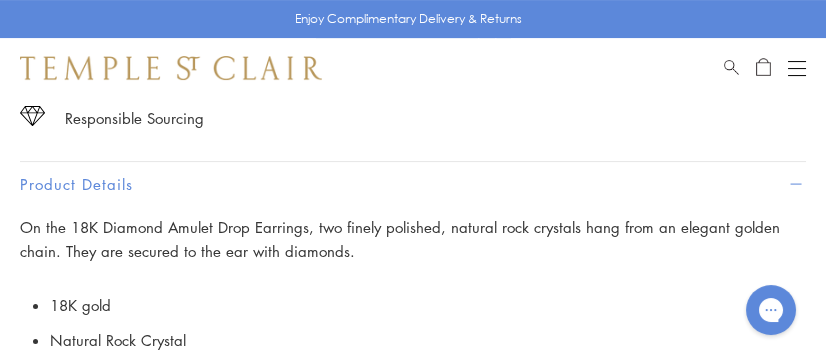 type 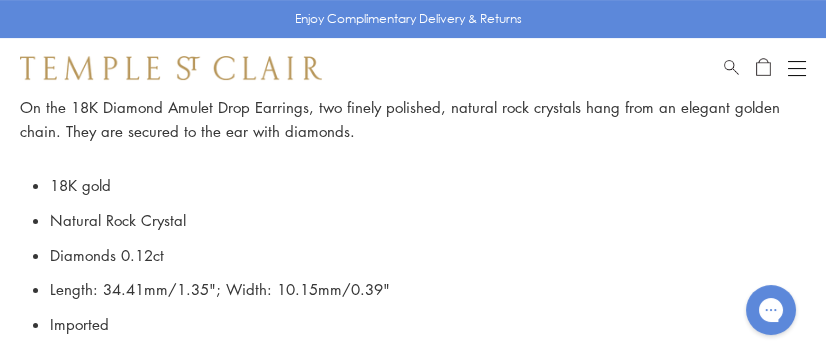 scroll, scrollTop: 1353, scrollLeft: 0, axis: vertical 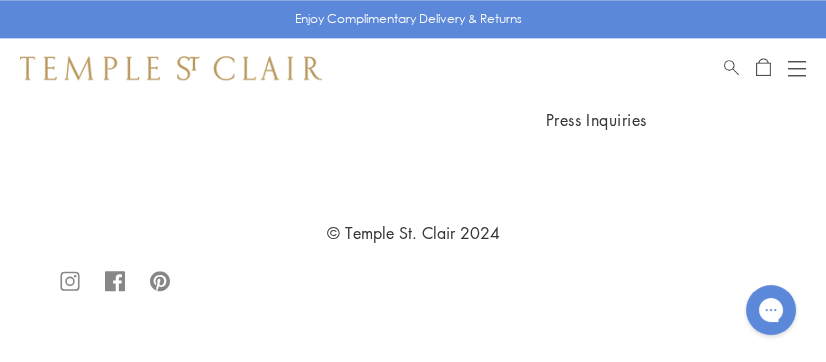 click on "3" at bounding box center (478, -776) 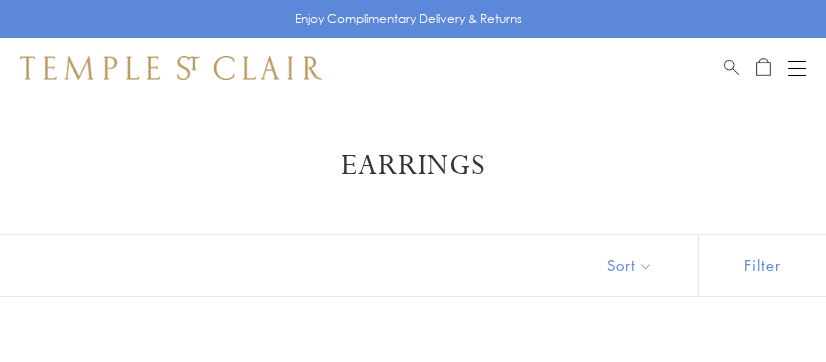 scroll, scrollTop: 0, scrollLeft: 0, axis: both 